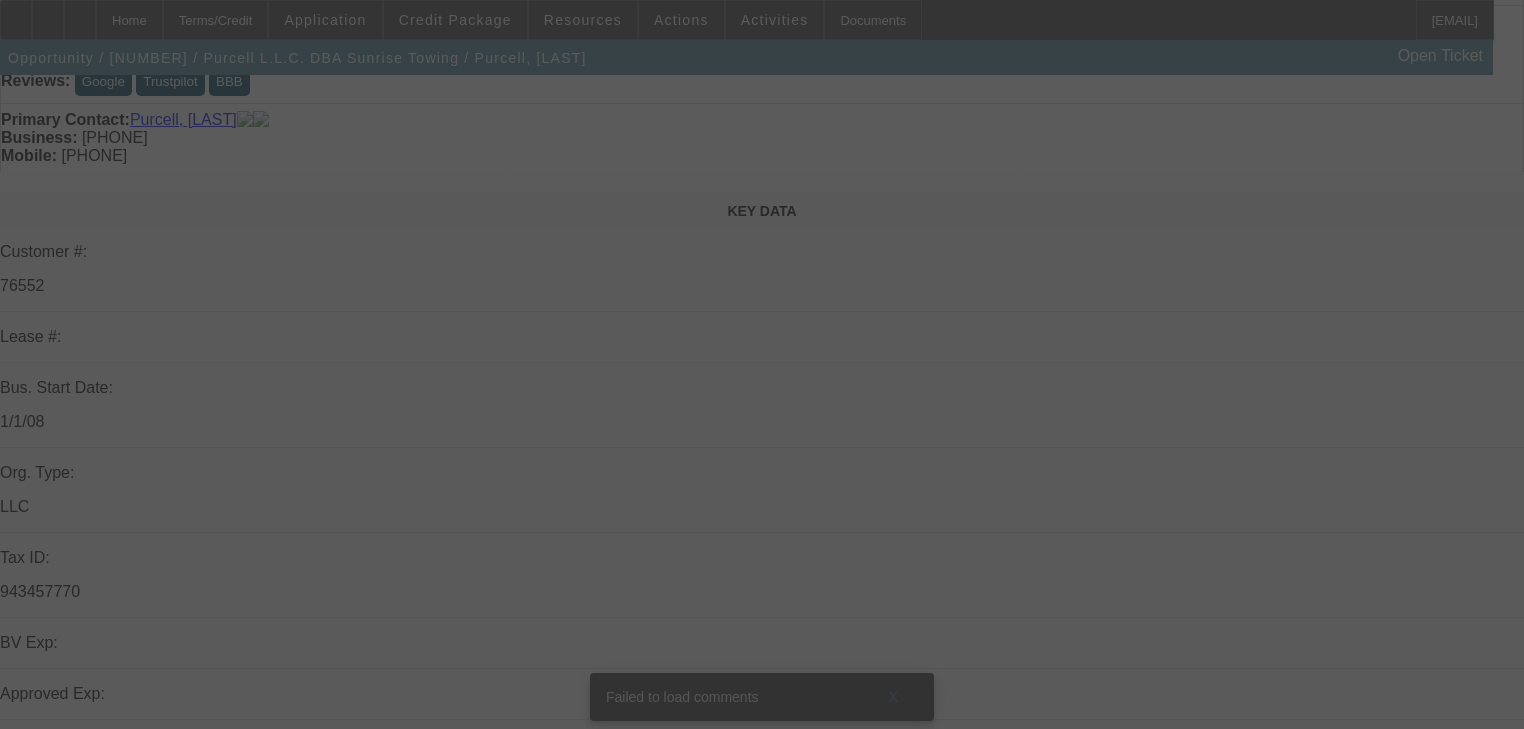 scroll, scrollTop: 0, scrollLeft: 0, axis: both 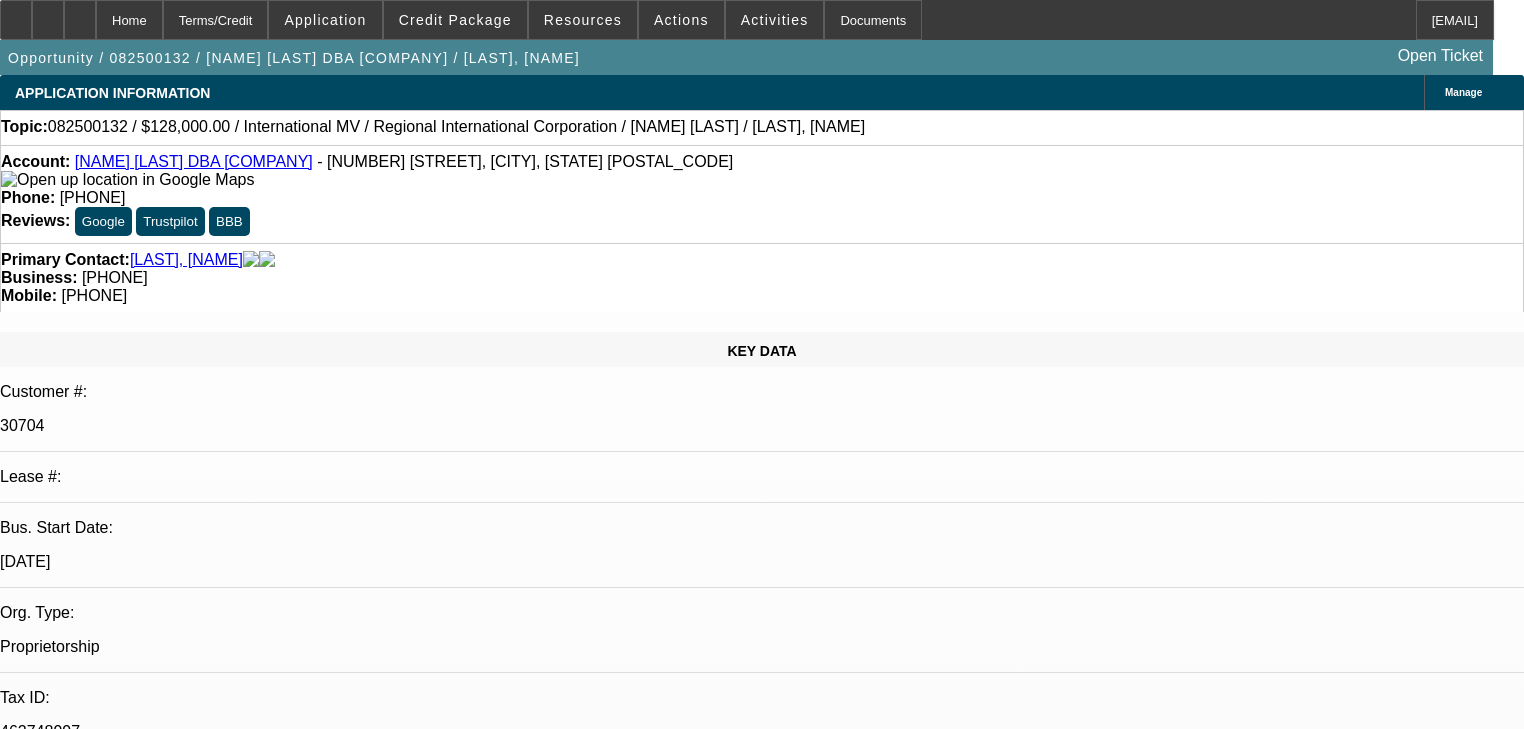 select on "0" 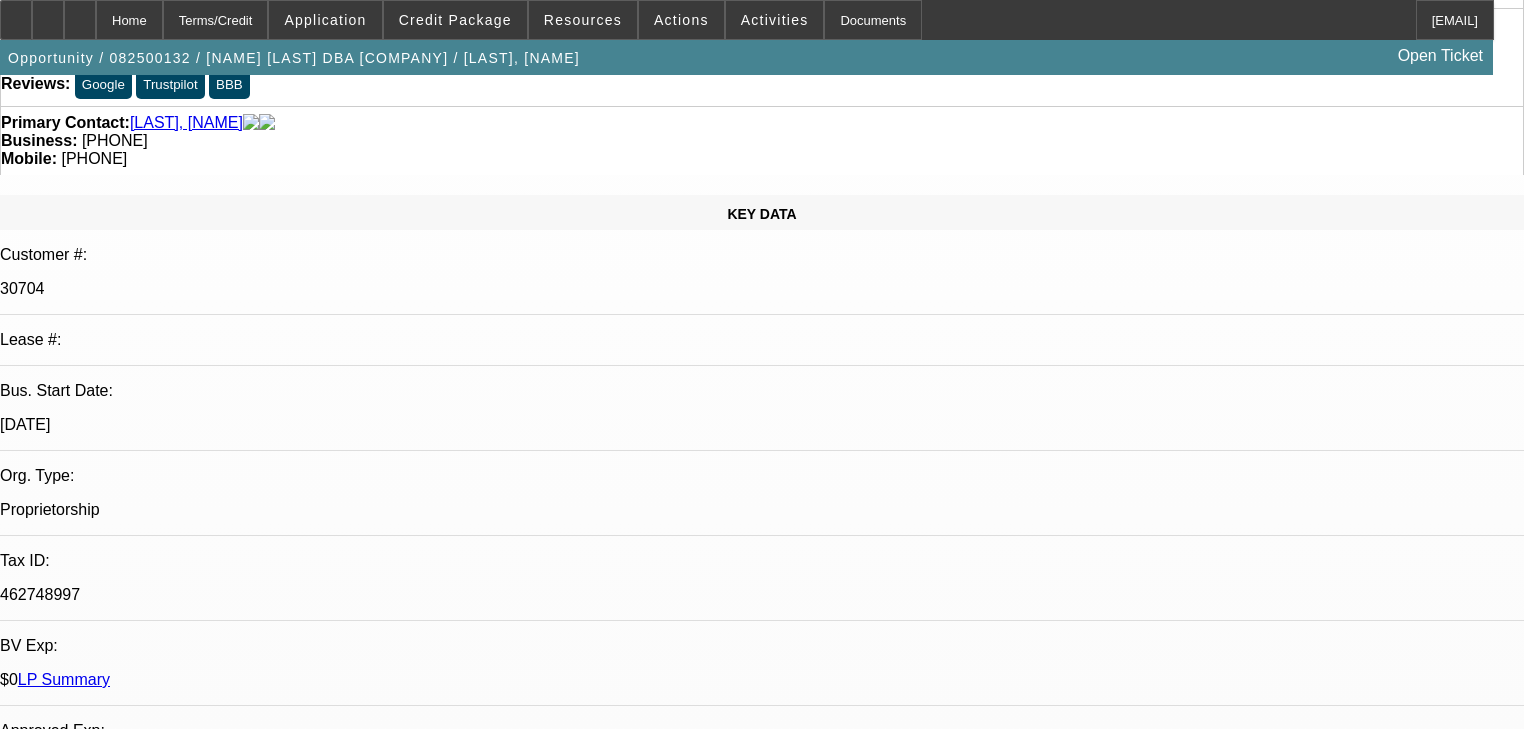 scroll, scrollTop: 0, scrollLeft: 0, axis: both 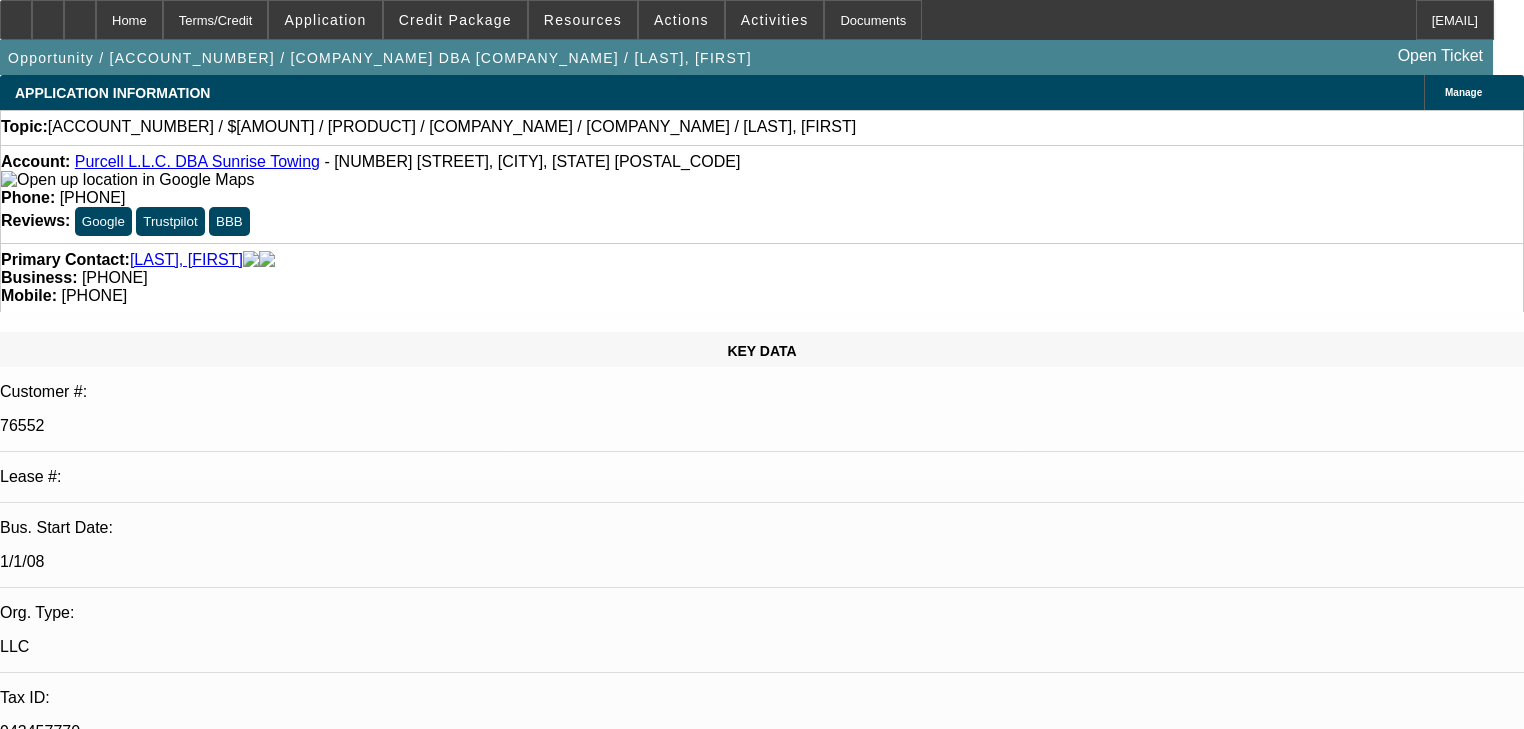select on "0" 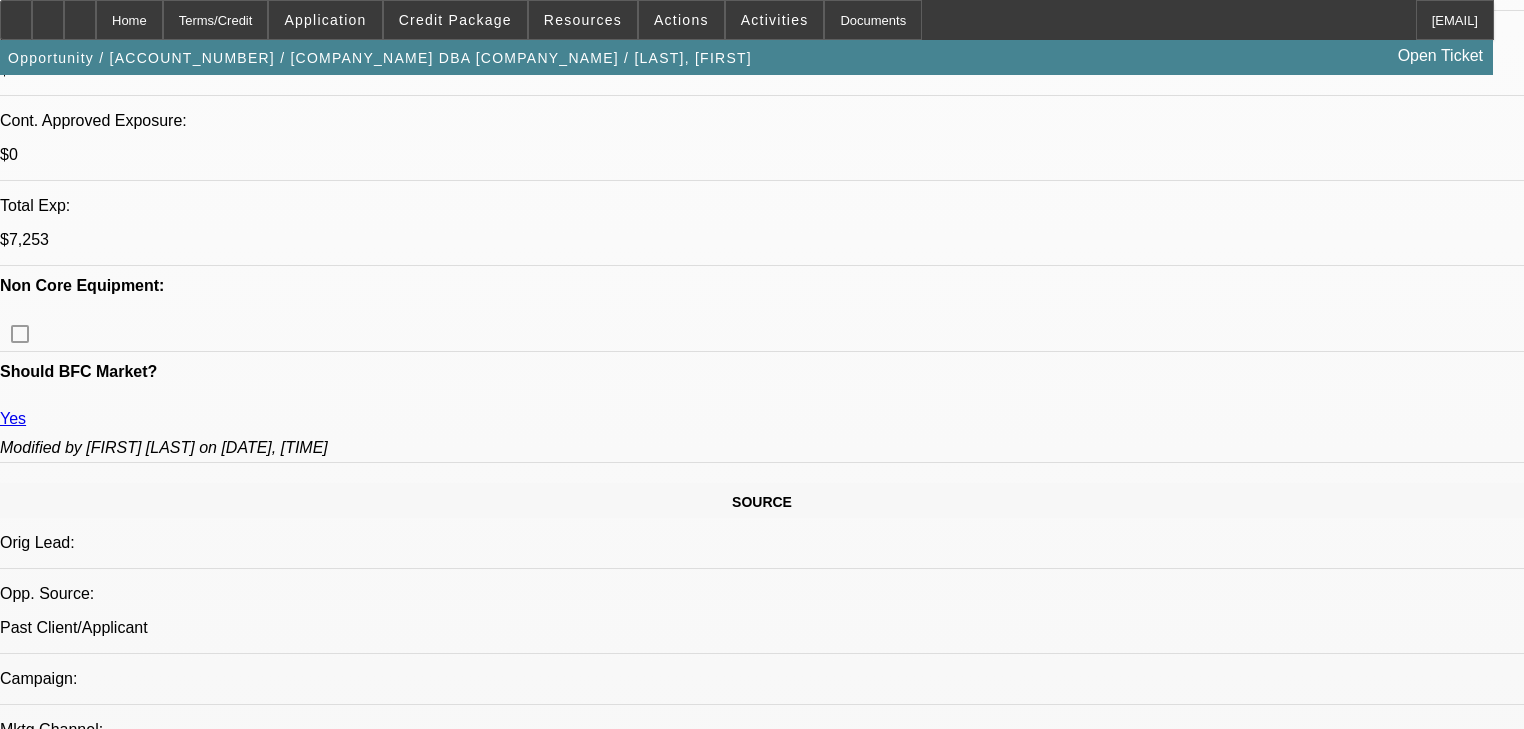 scroll, scrollTop: 880, scrollLeft: 0, axis: vertical 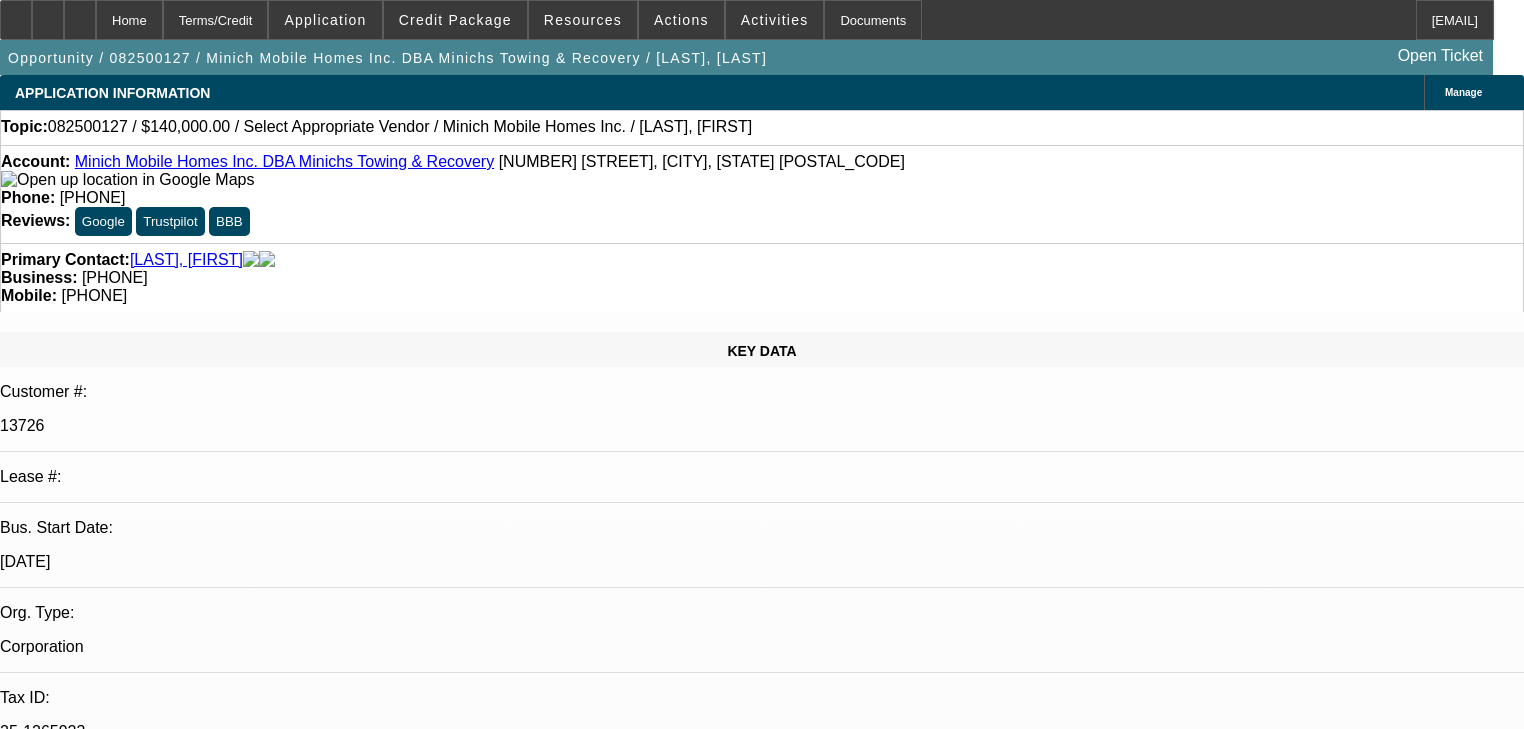 select on "0" 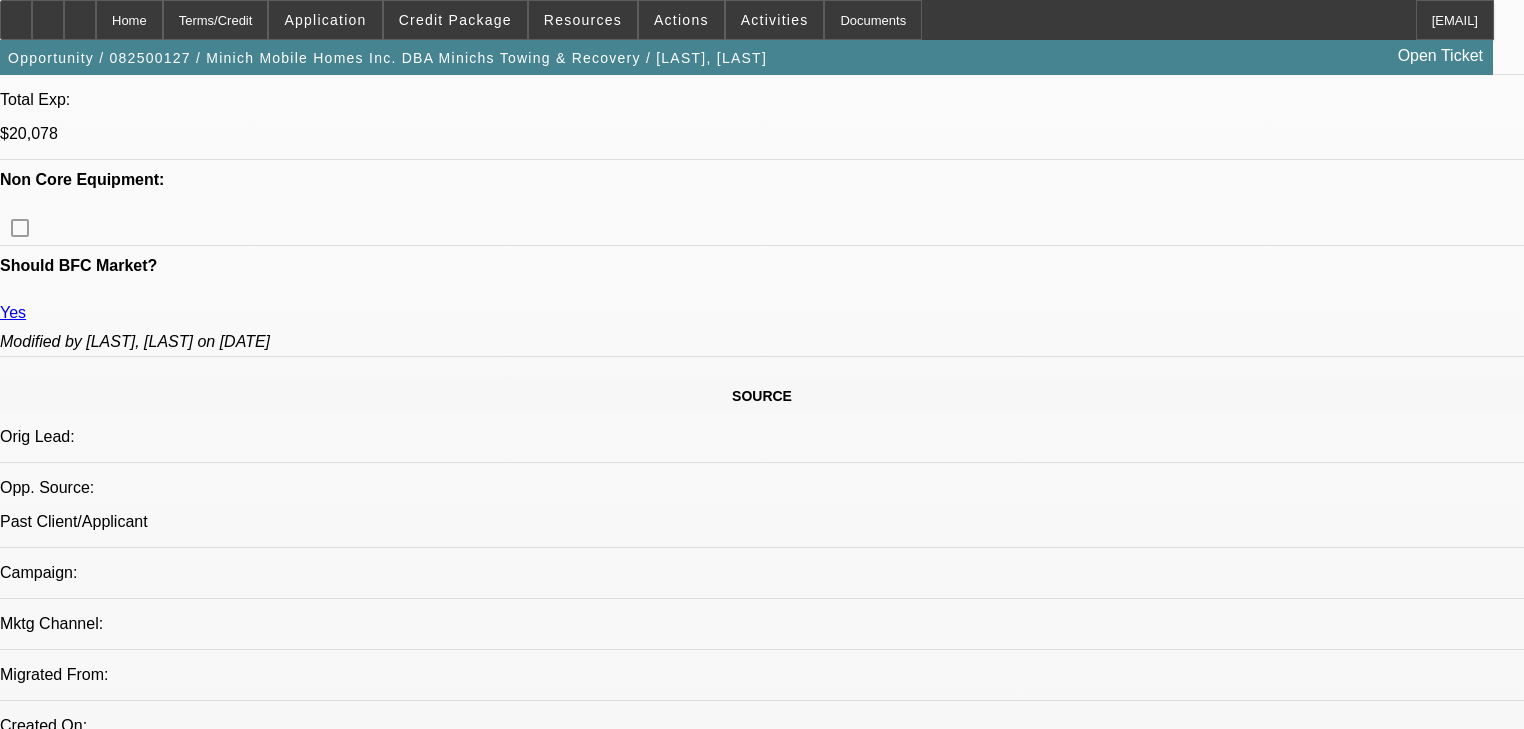 scroll, scrollTop: 960, scrollLeft: 0, axis: vertical 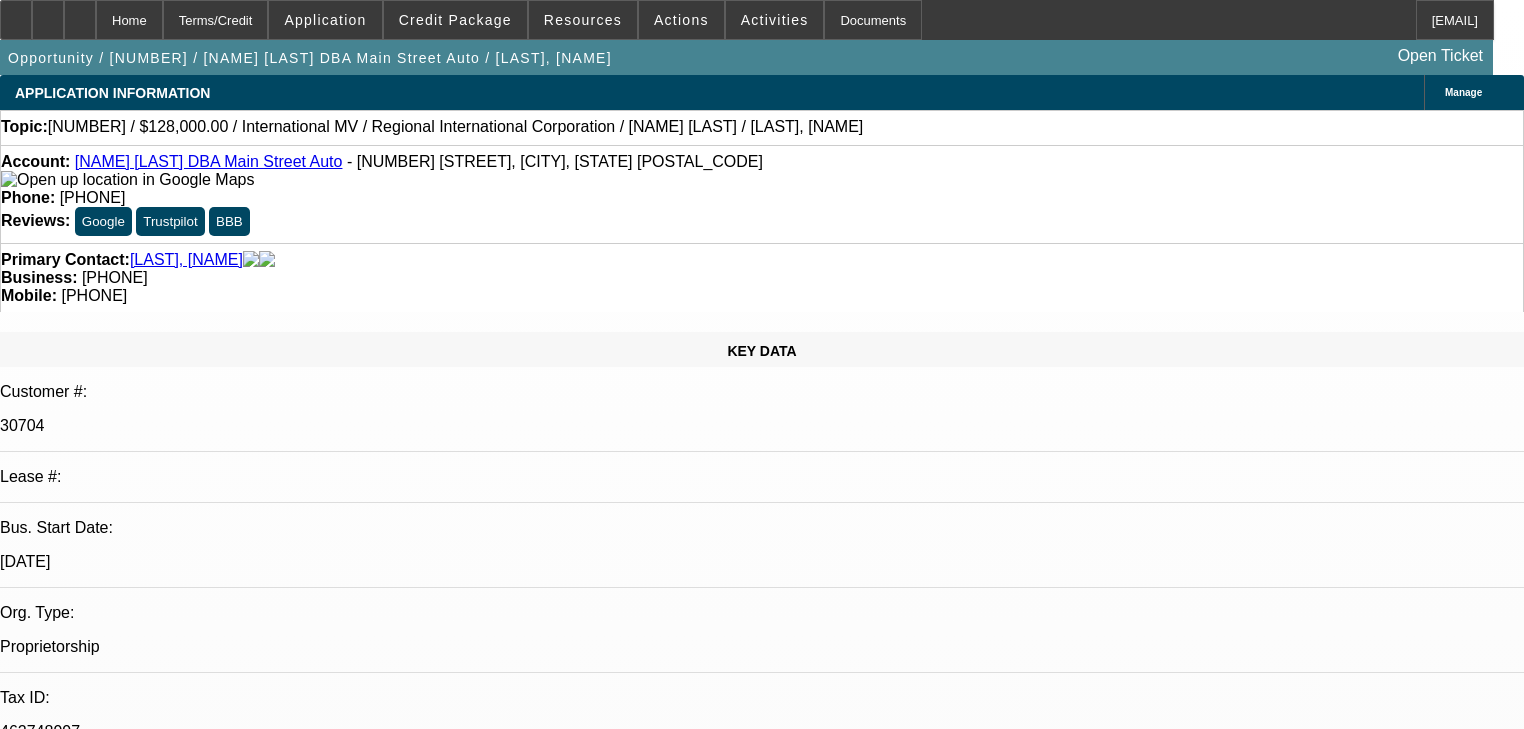 select on "0" 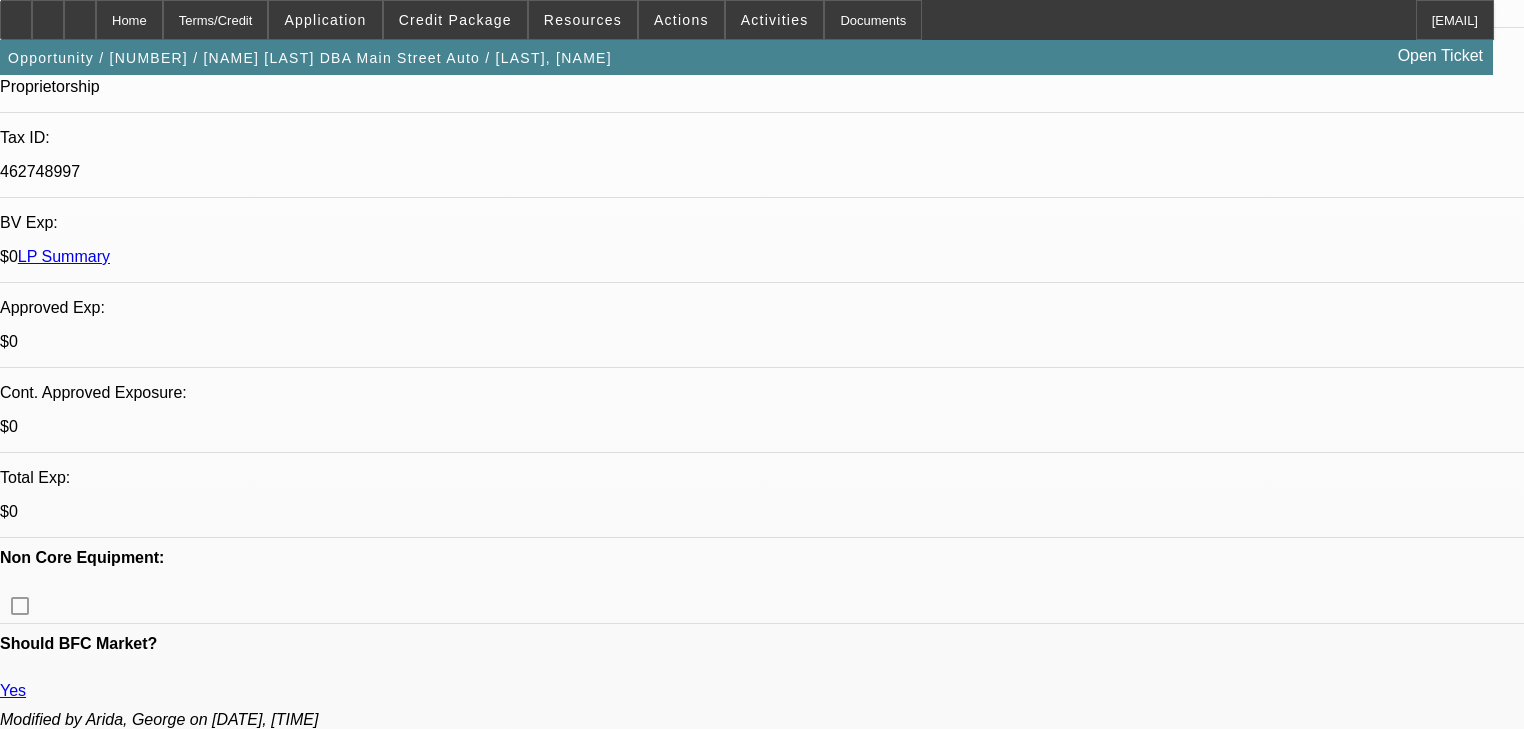 scroll, scrollTop: 0, scrollLeft: 0, axis: both 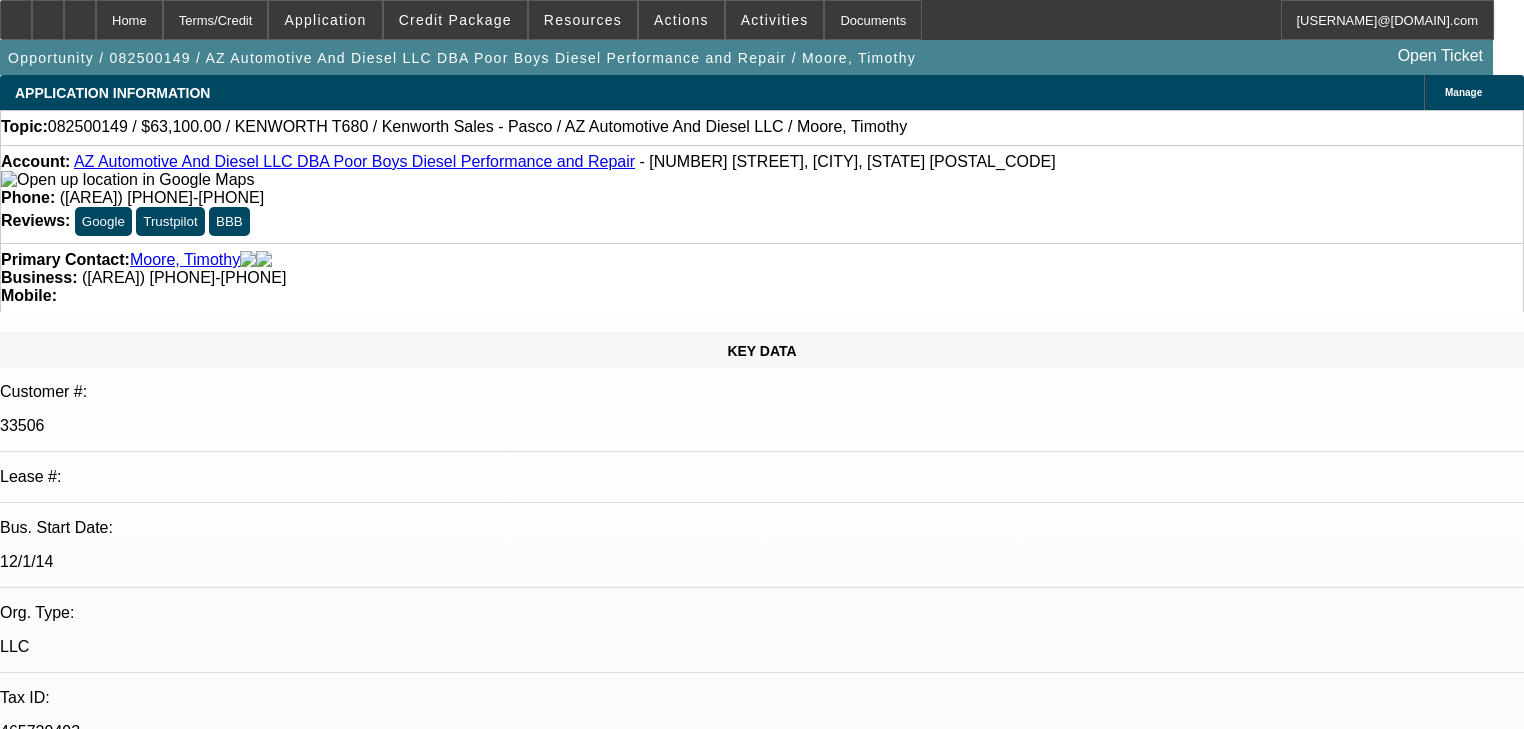 select on "0" 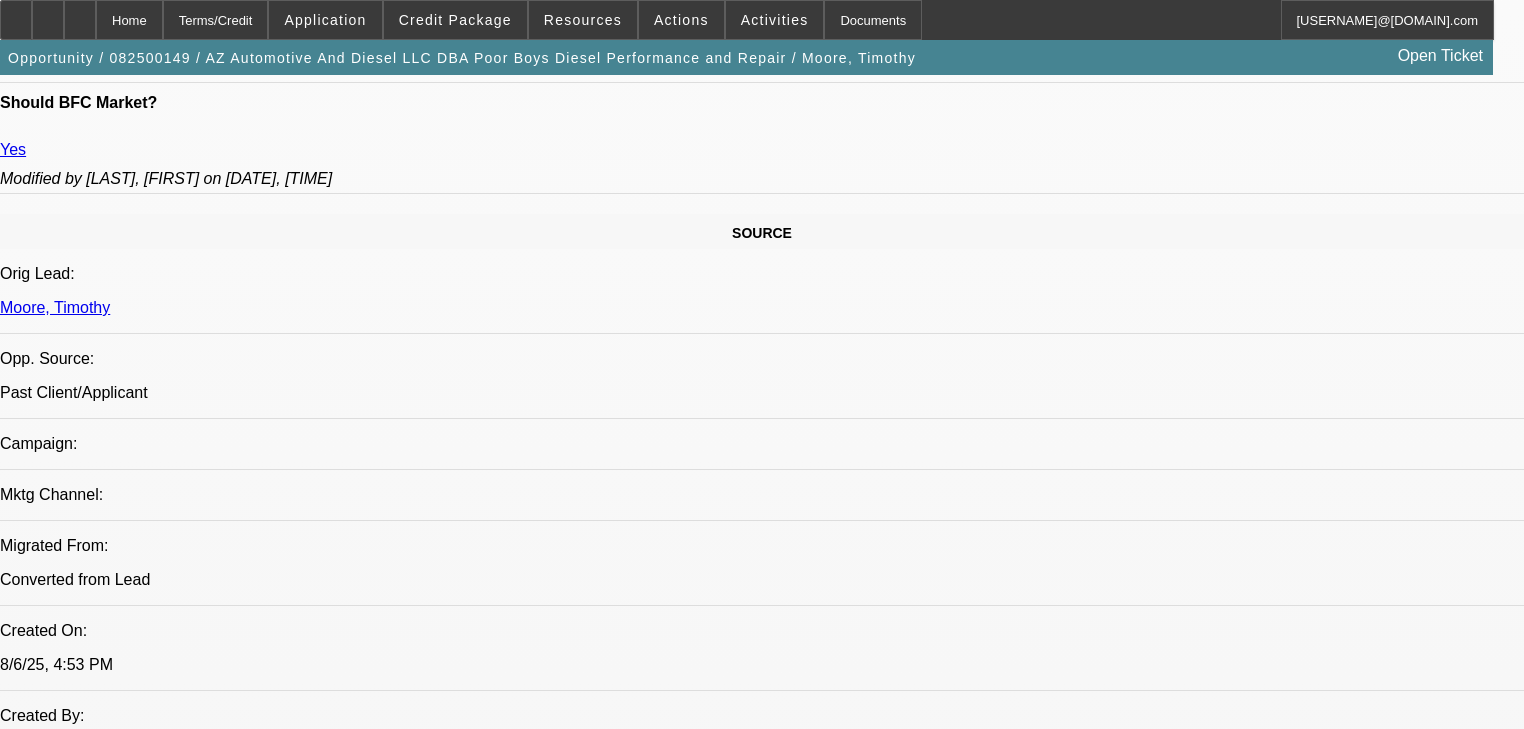 scroll, scrollTop: 1120, scrollLeft: 0, axis: vertical 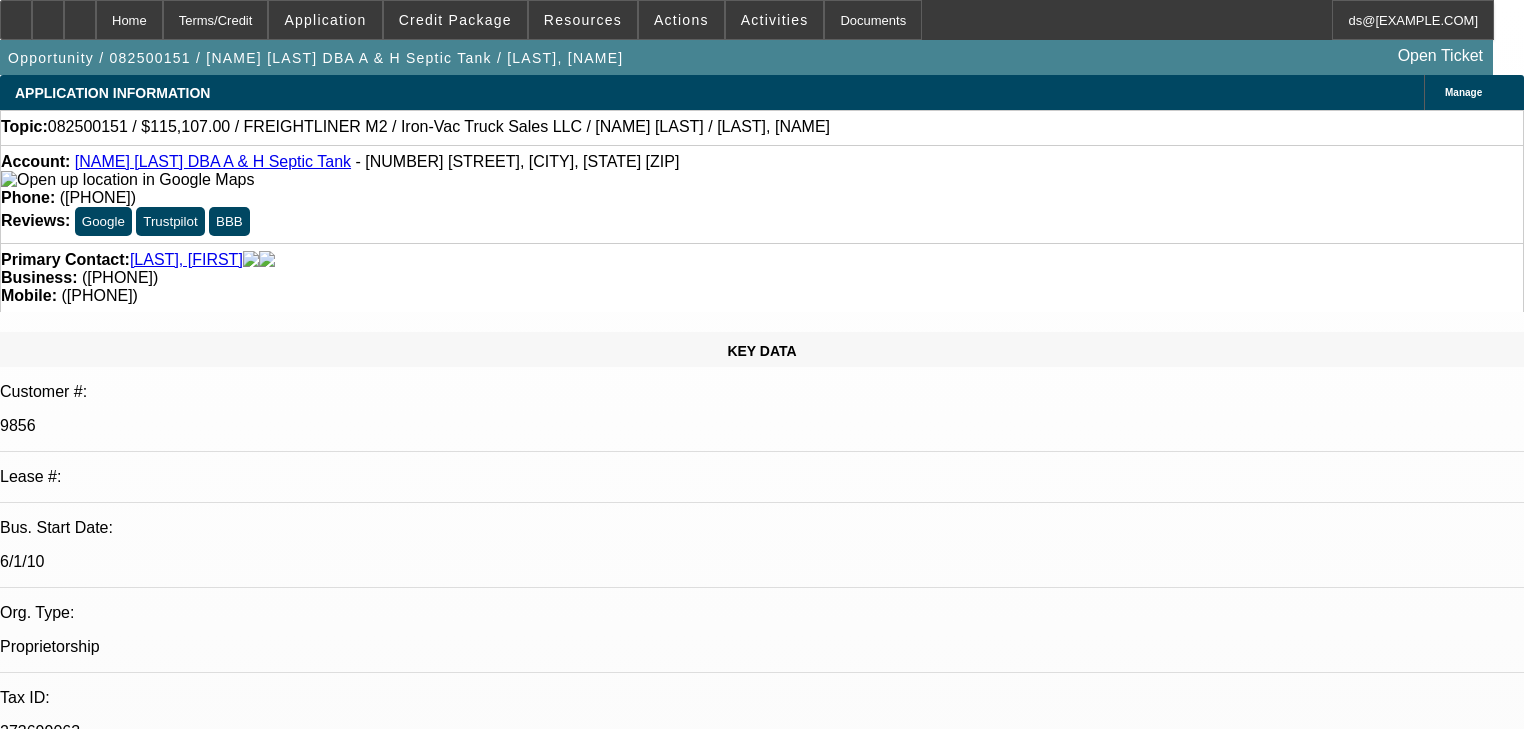 select on "0" 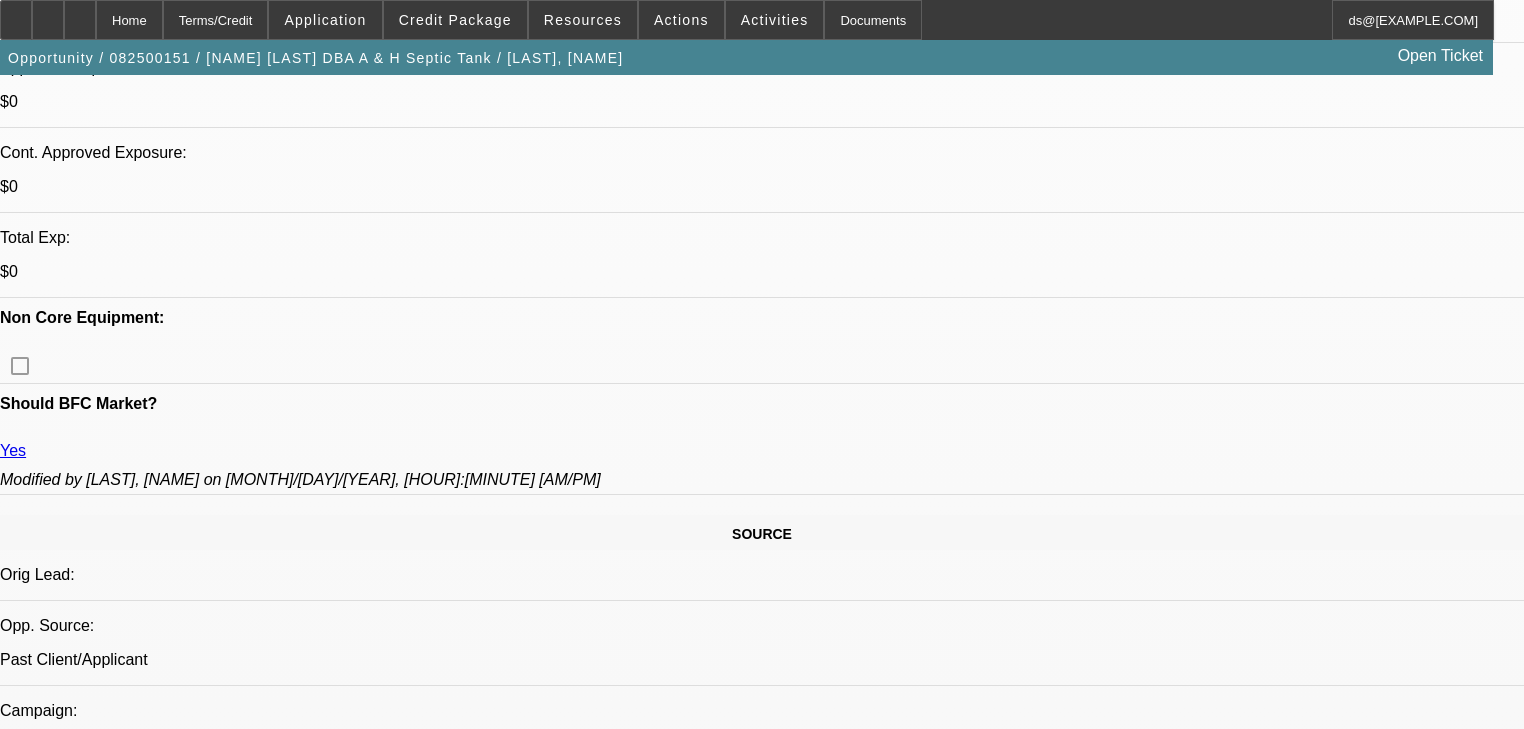 scroll, scrollTop: 0, scrollLeft: 0, axis: both 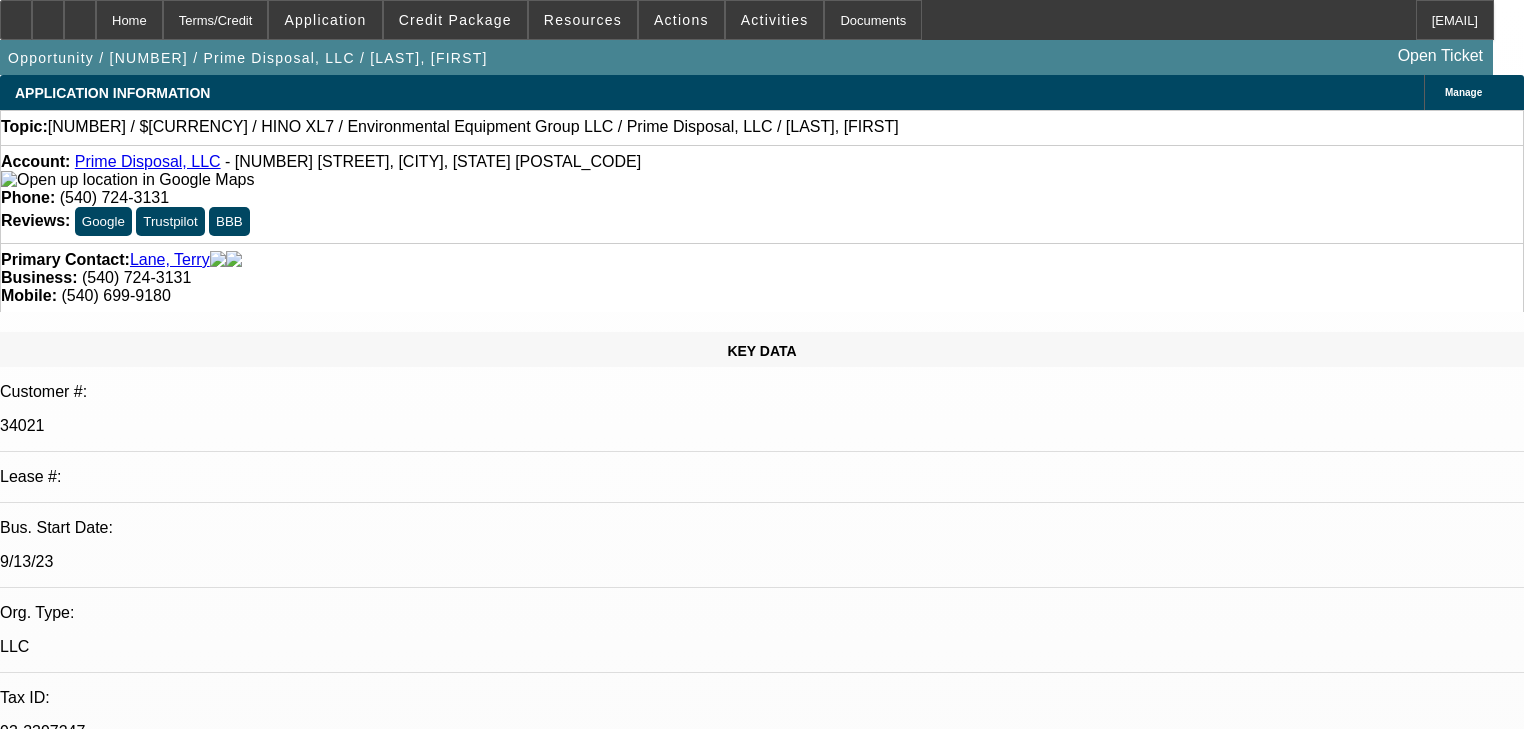 select on "0.1" 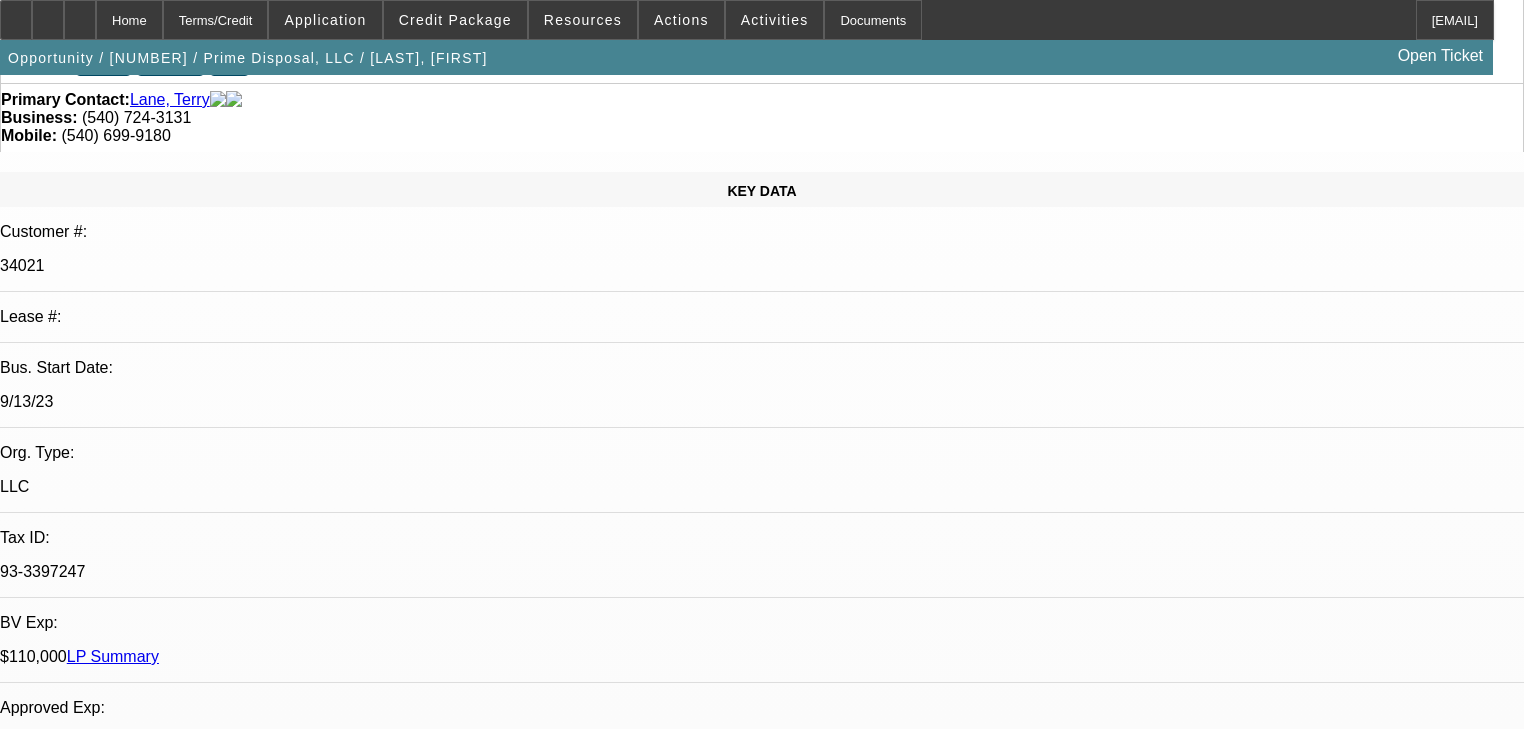 scroll, scrollTop: 0, scrollLeft: 0, axis: both 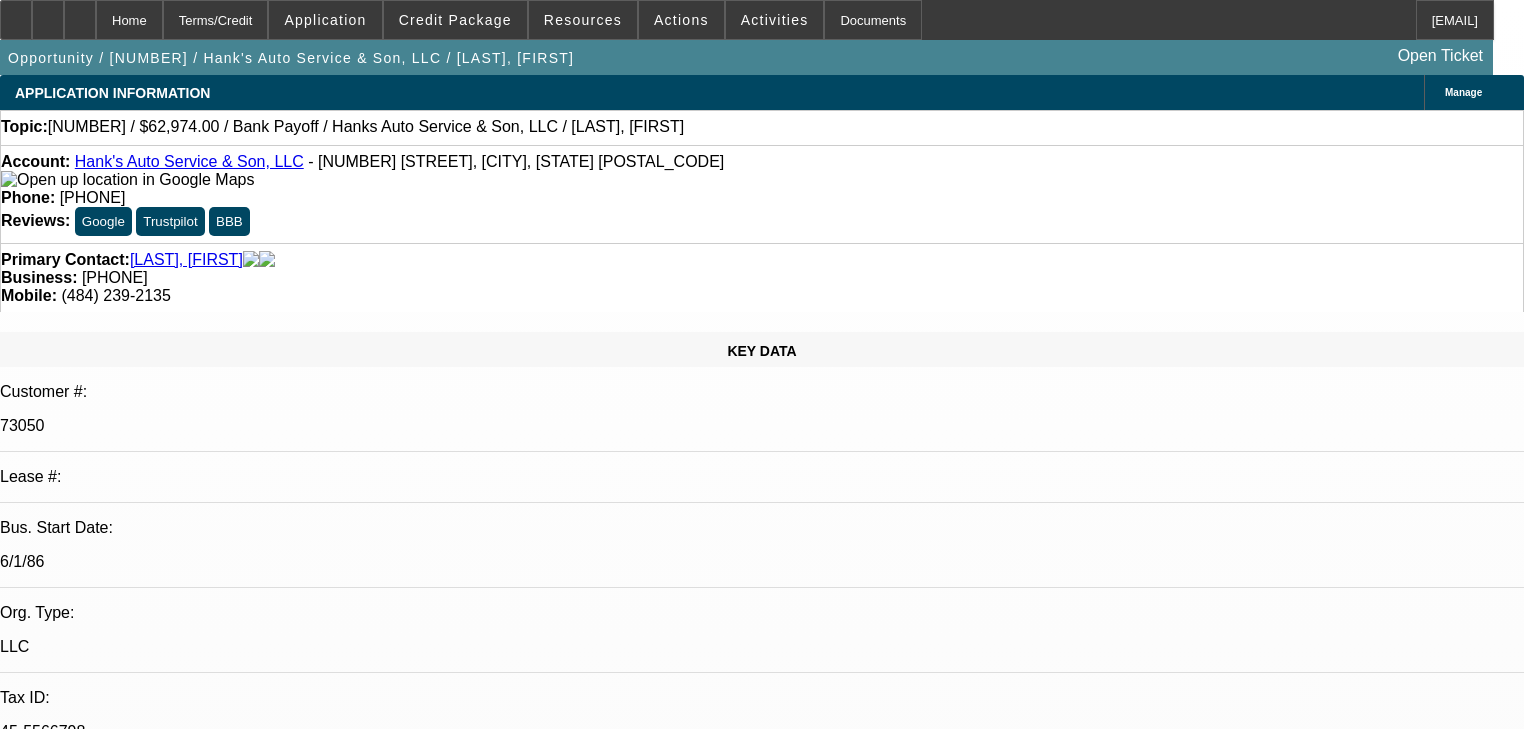select on "0" 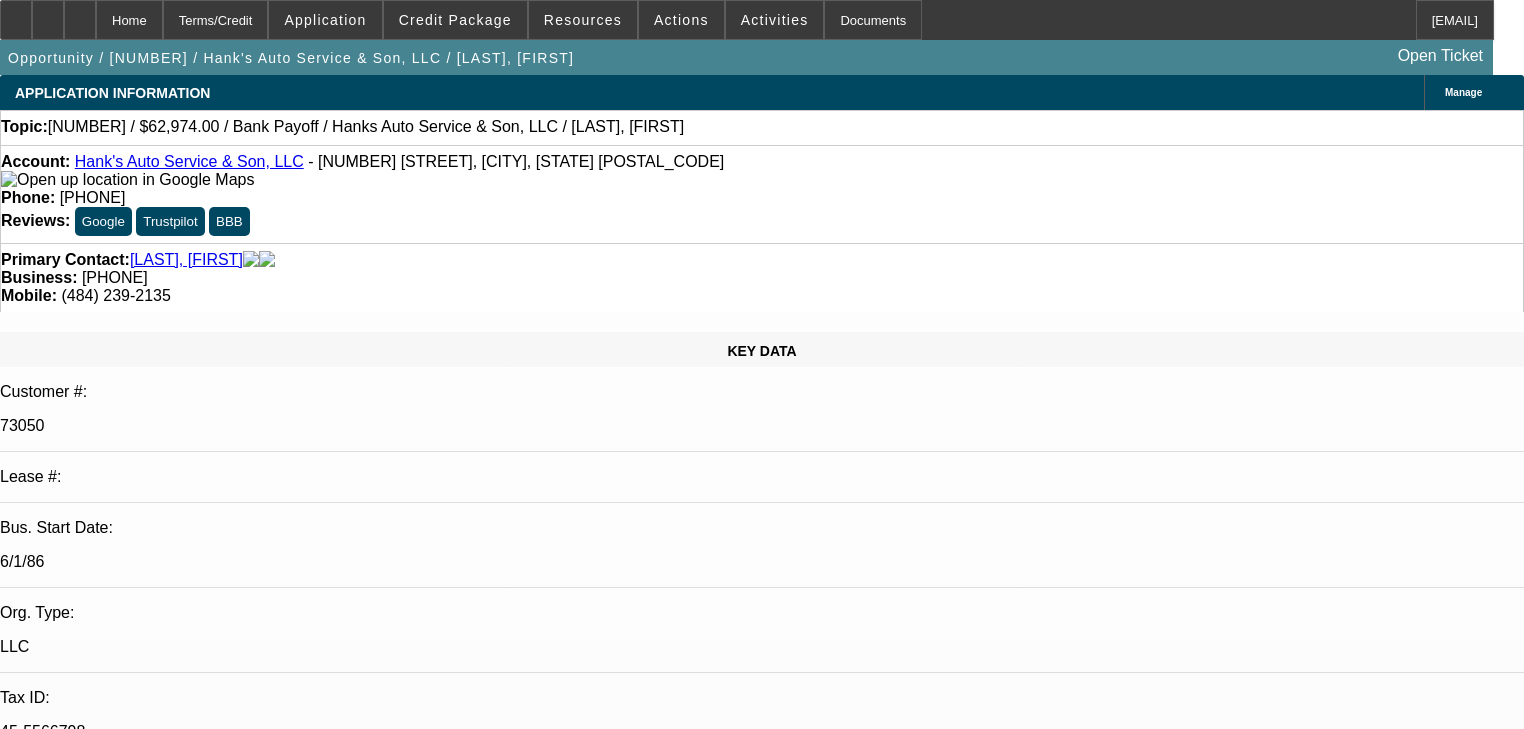 select on "1" 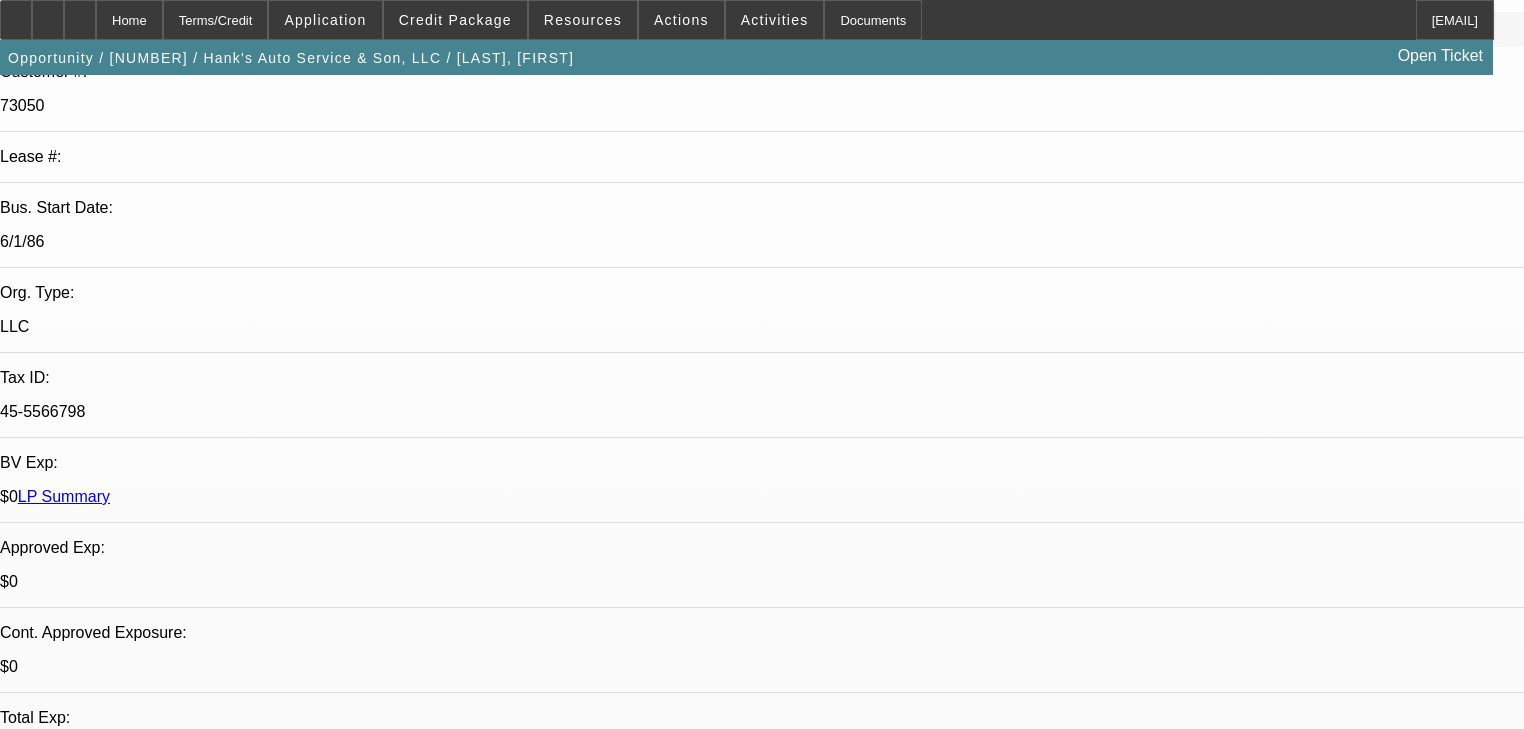 scroll, scrollTop: 0, scrollLeft: 0, axis: both 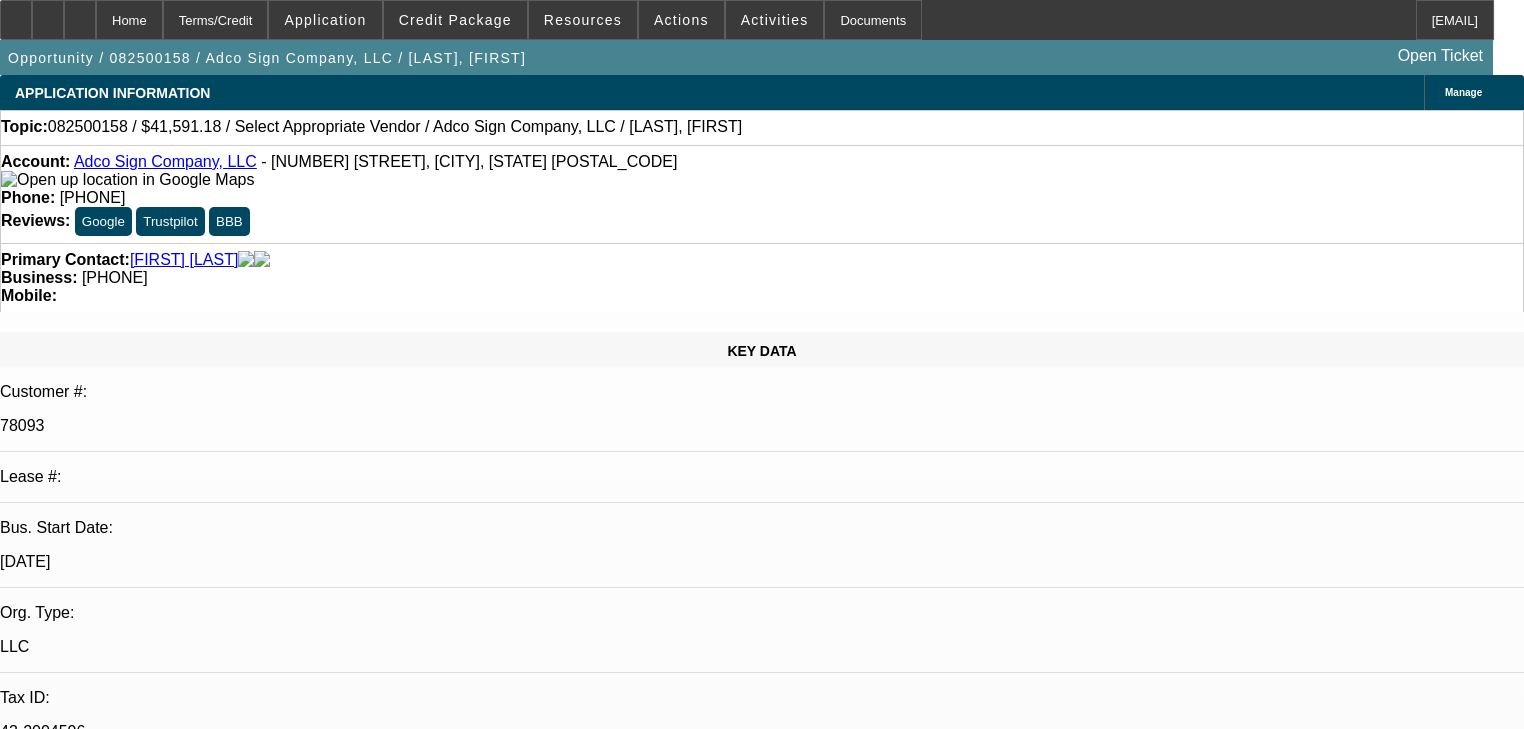select on "0" 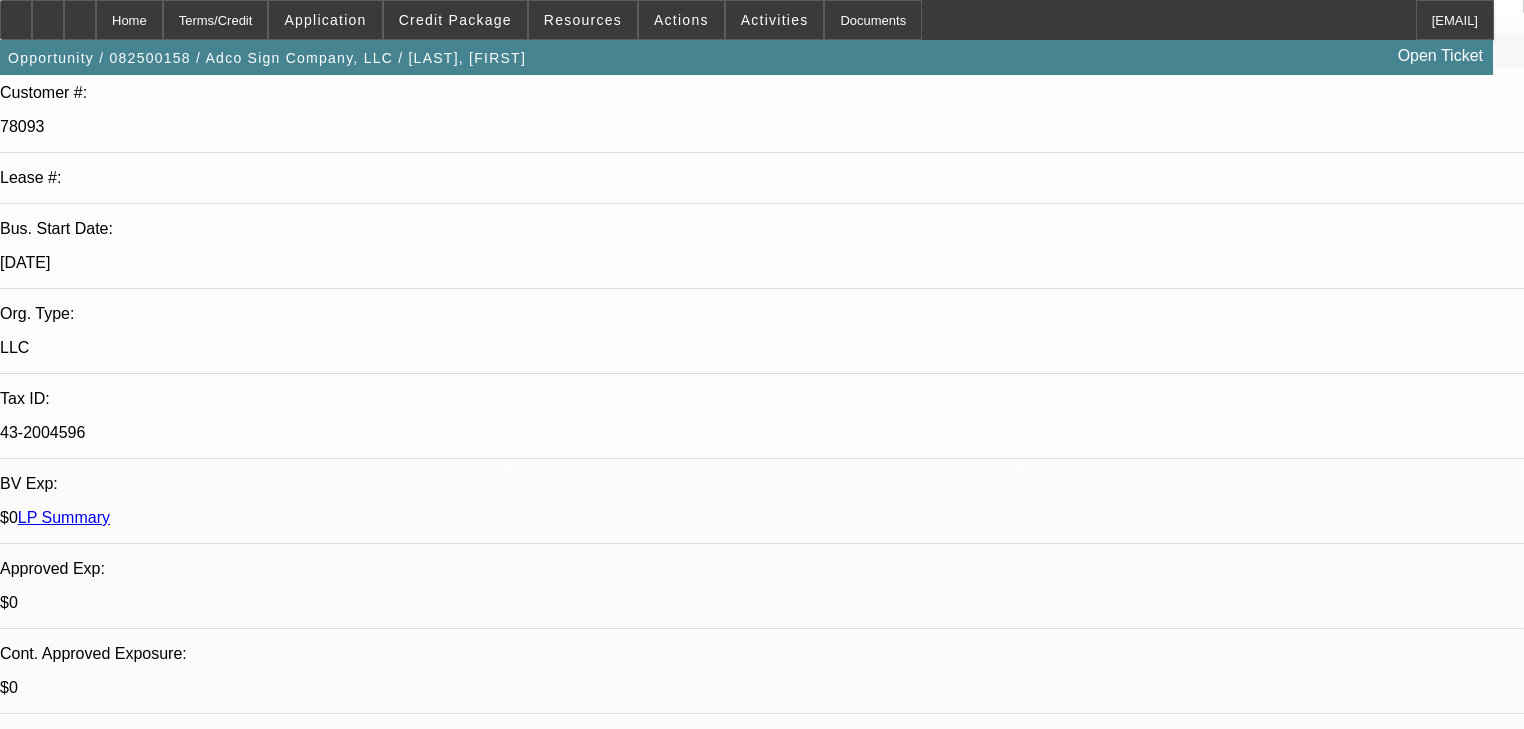 scroll, scrollTop: 0, scrollLeft: 0, axis: both 